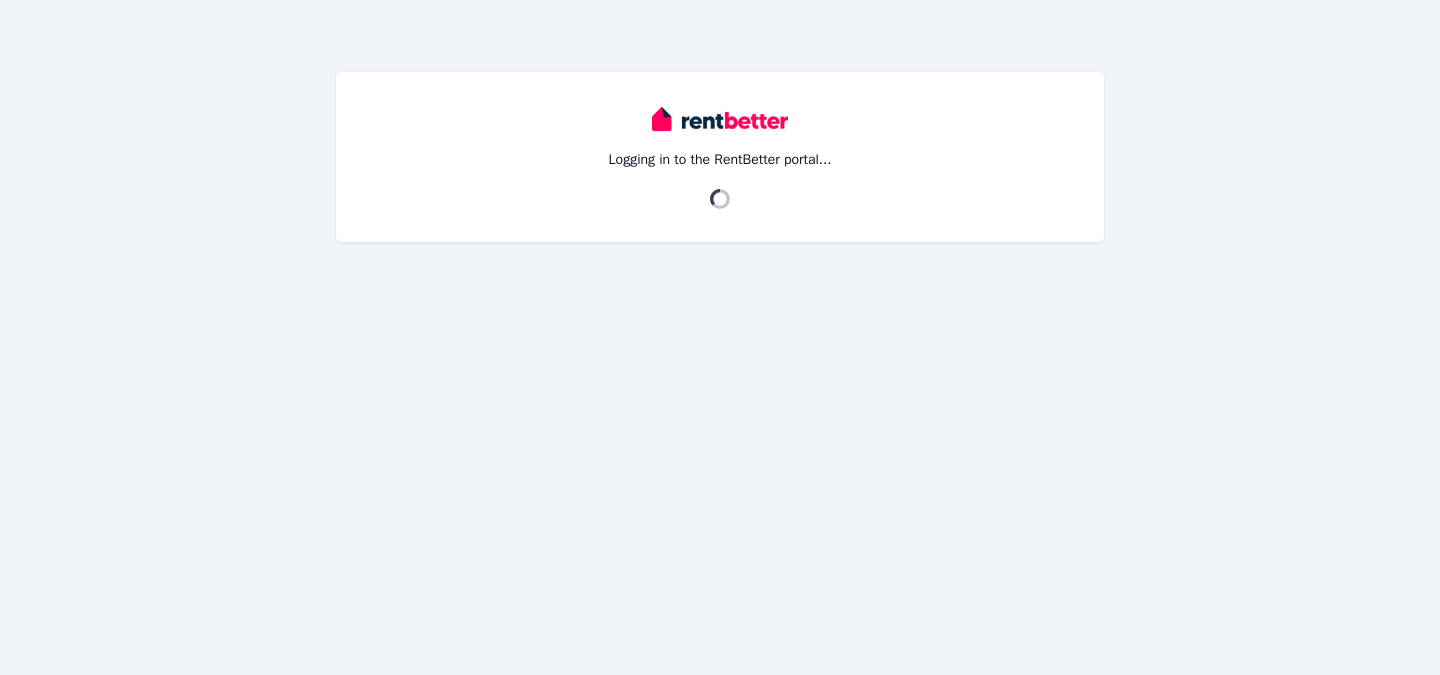 scroll, scrollTop: 0, scrollLeft: 0, axis: both 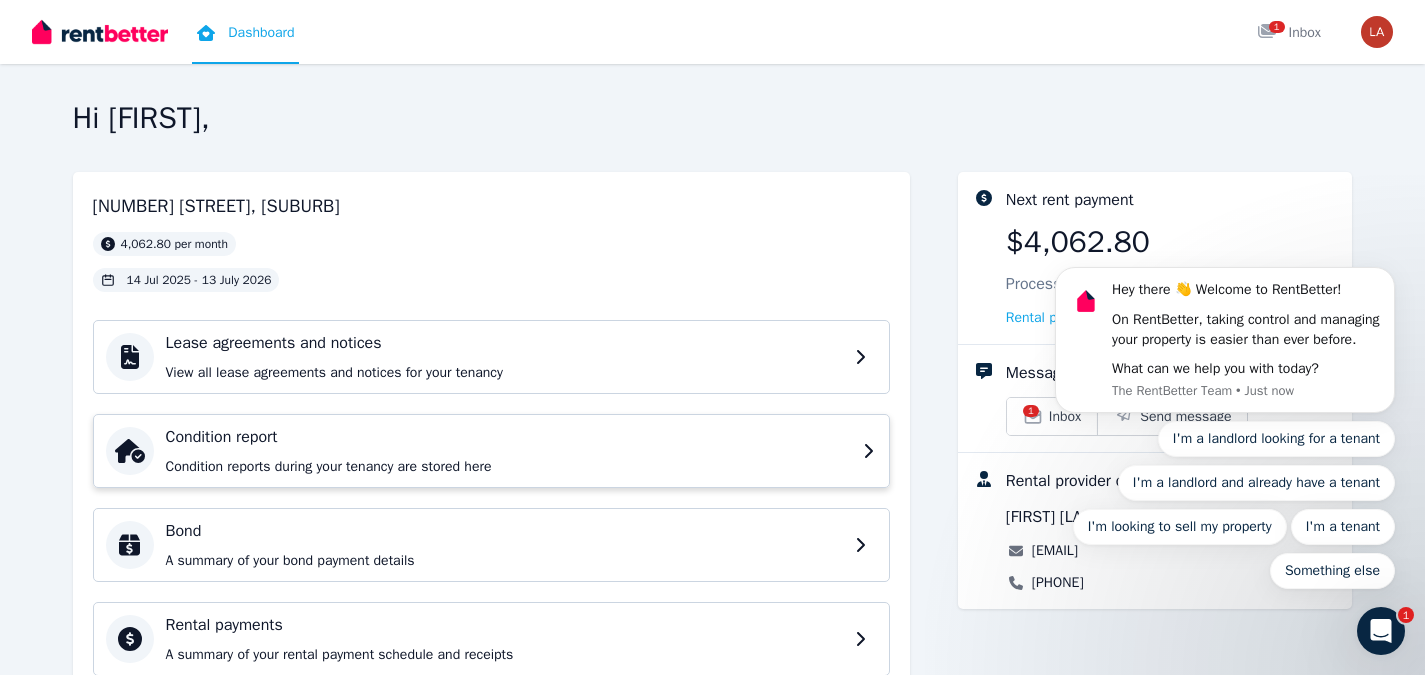 click on "Condition report" at bounding box center (508, 437) 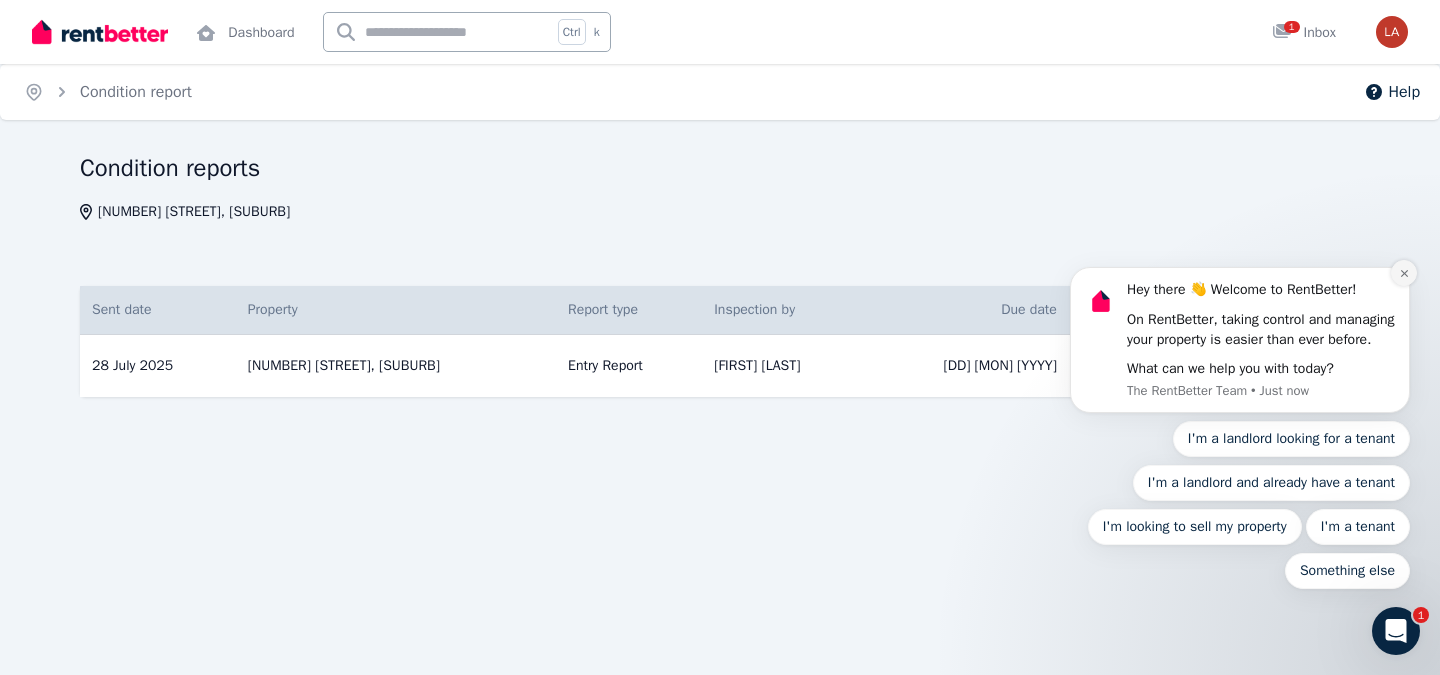 click 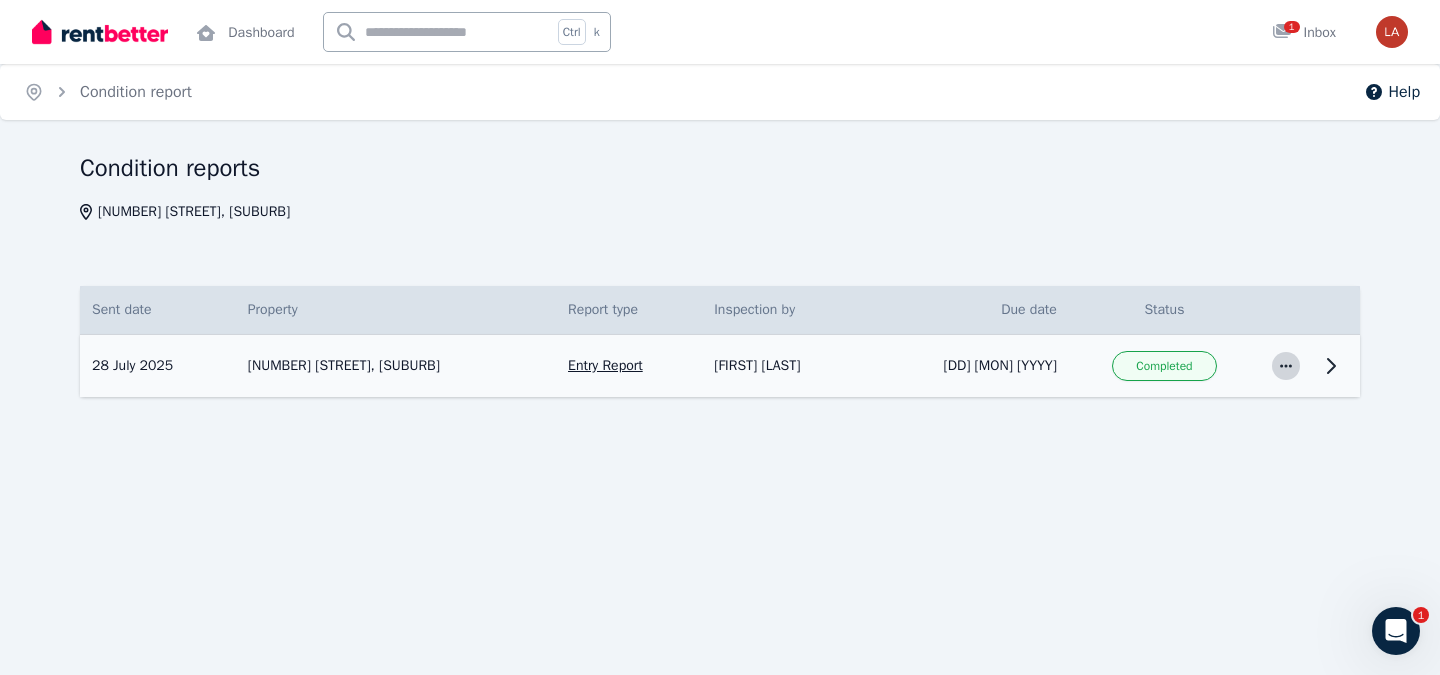 click at bounding box center (1286, 366) 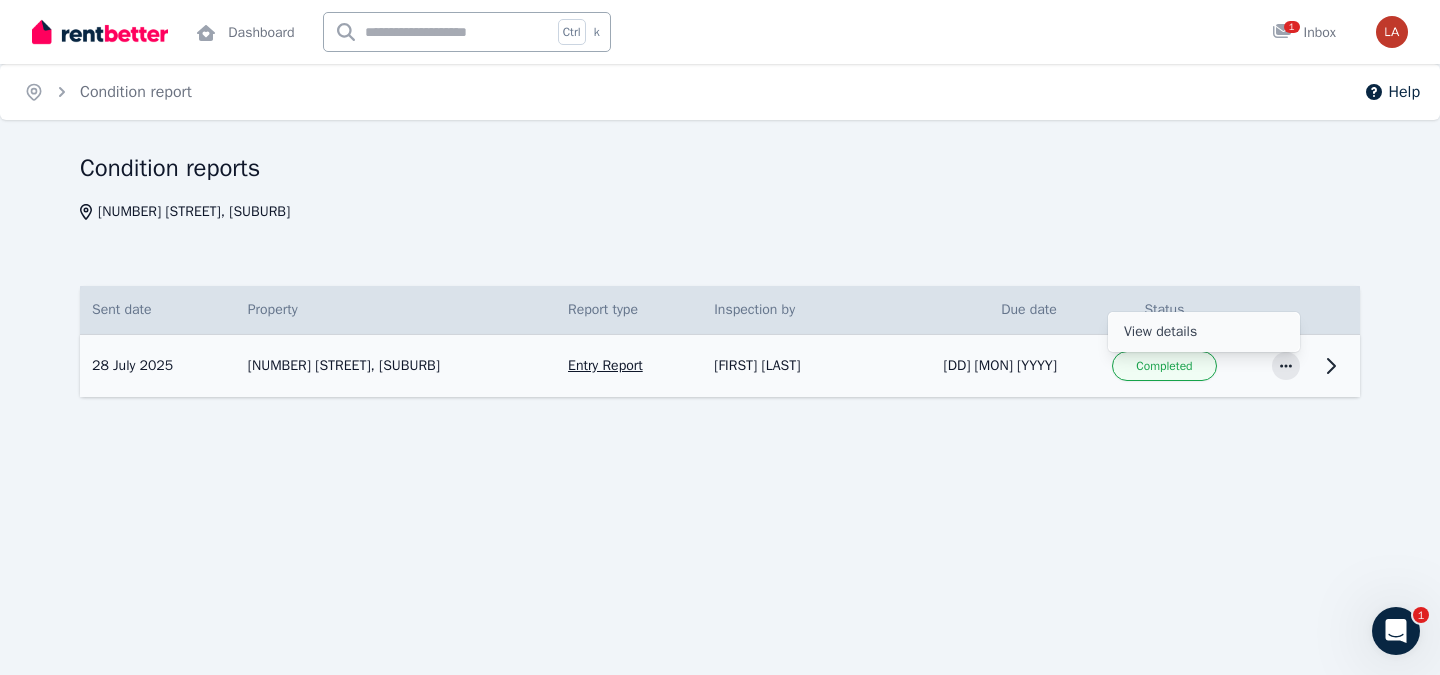 click on "View details" at bounding box center (1204, 332) 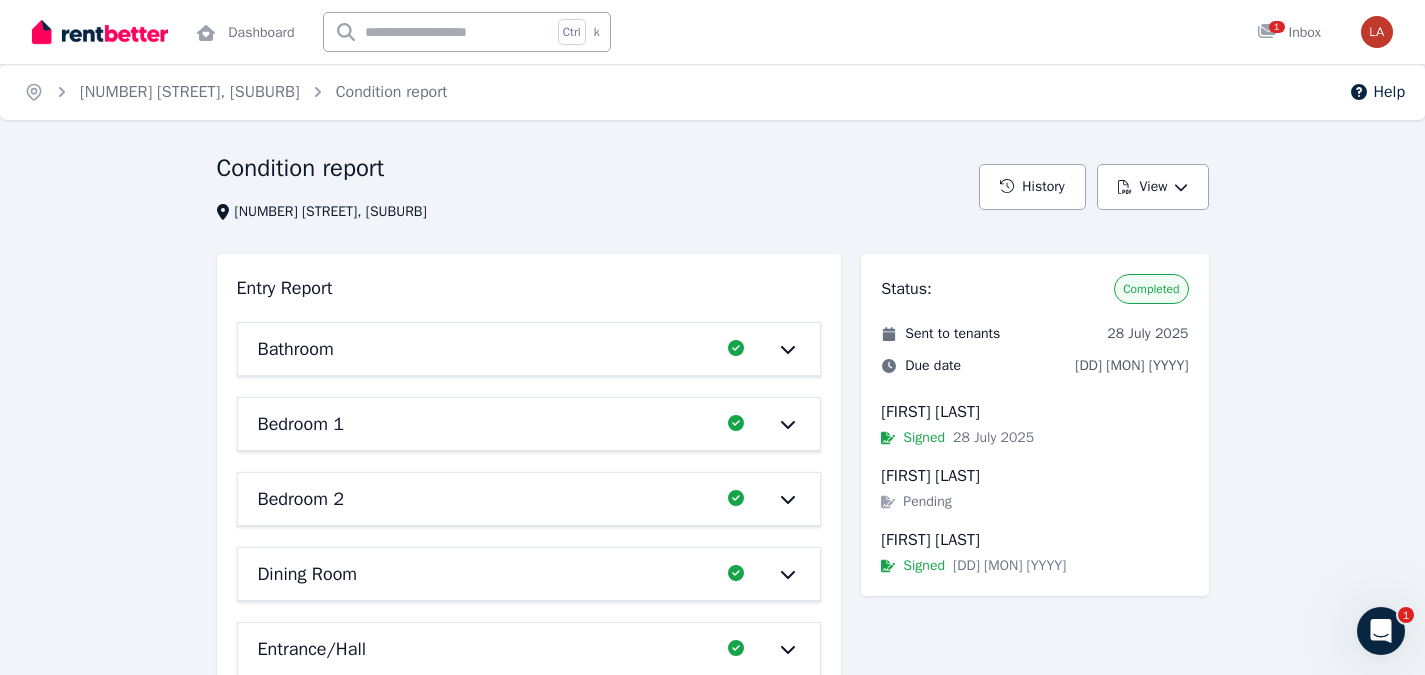 click on "Bathroom" at bounding box center (487, 349) 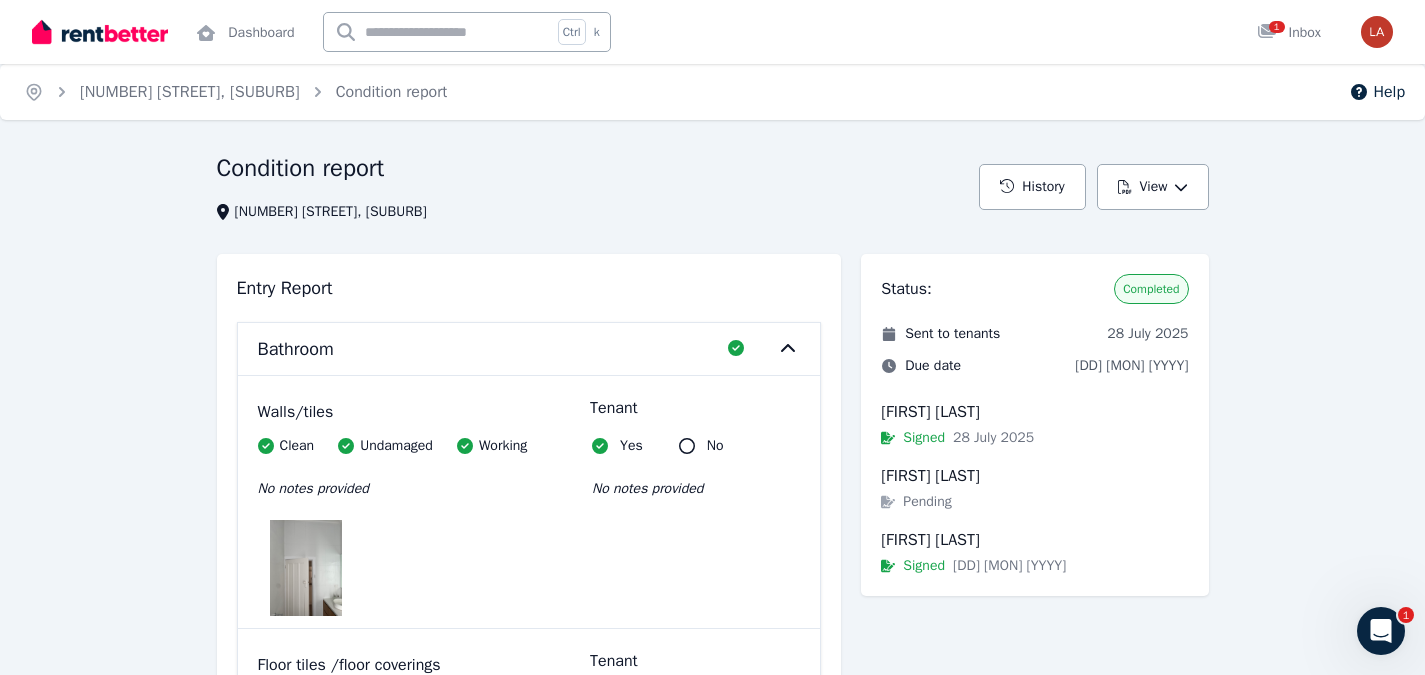 click 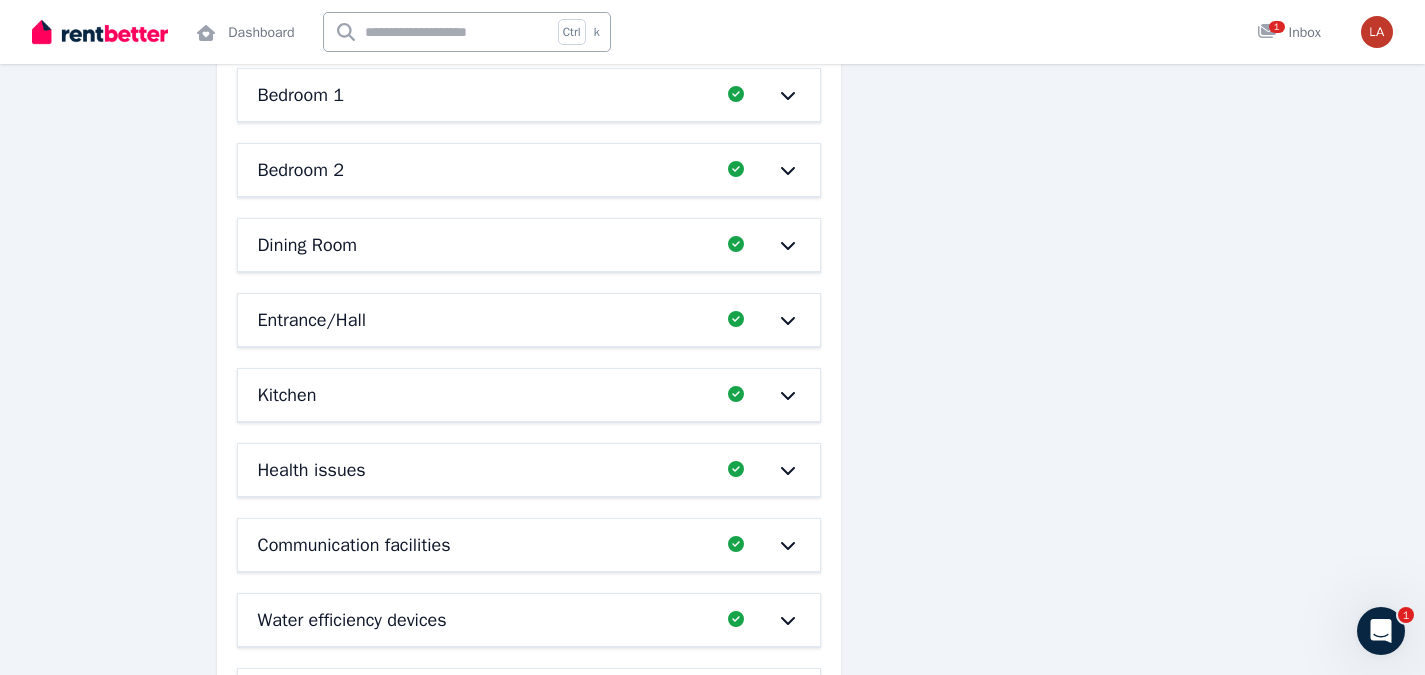 scroll, scrollTop: 3766, scrollLeft: 0, axis: vertical 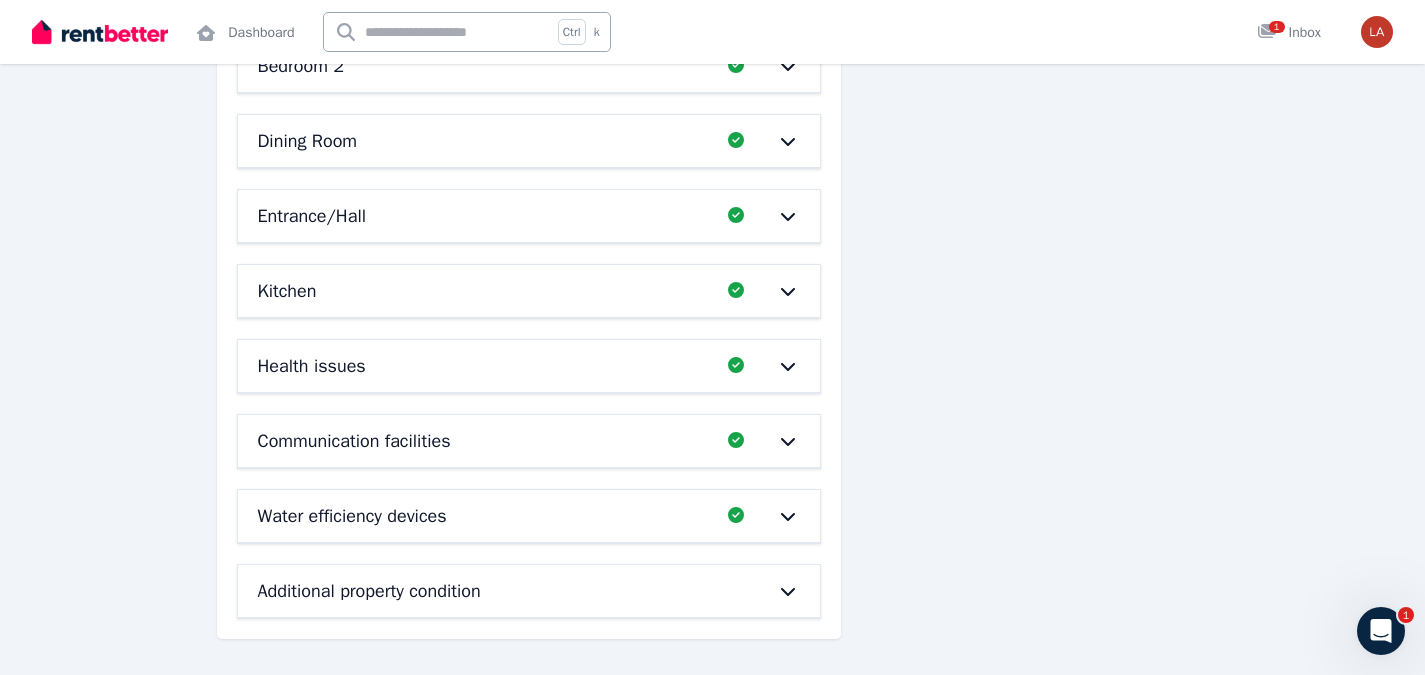 click 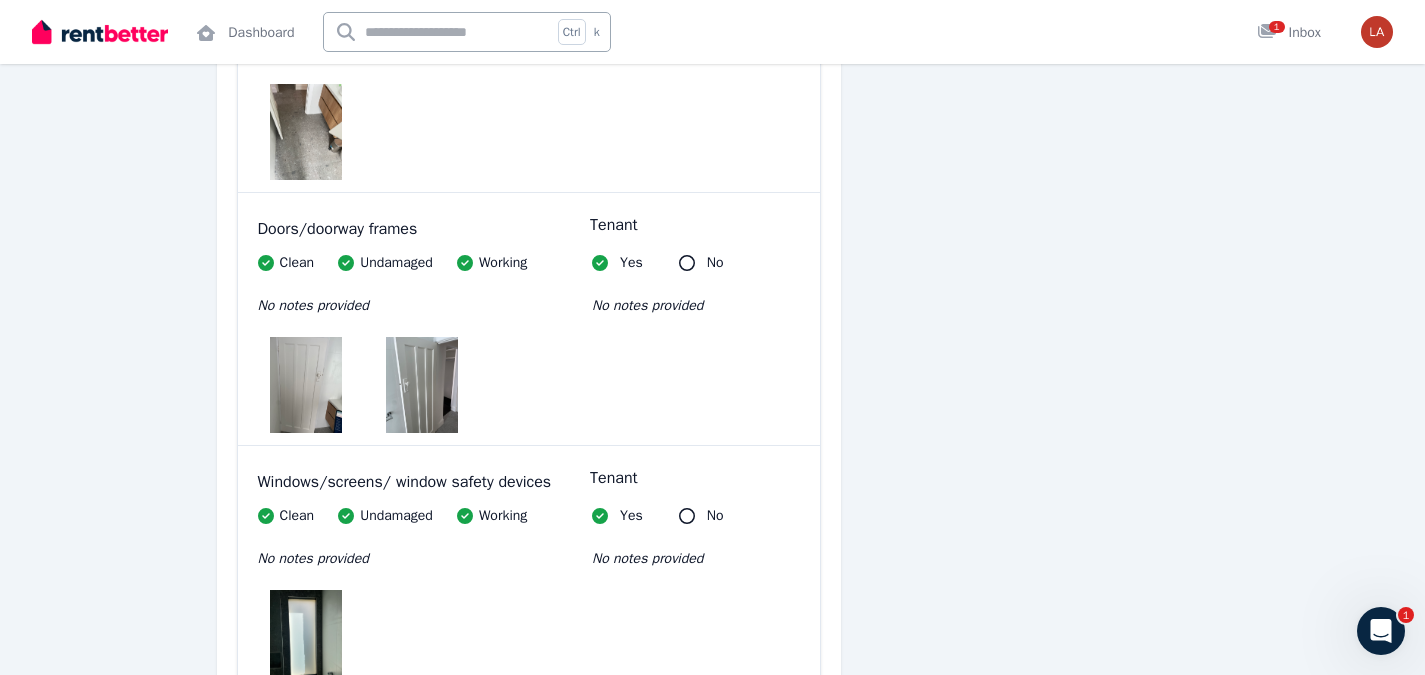 scroll, scrollTop: 0, scrollLeft: 0, axis: both 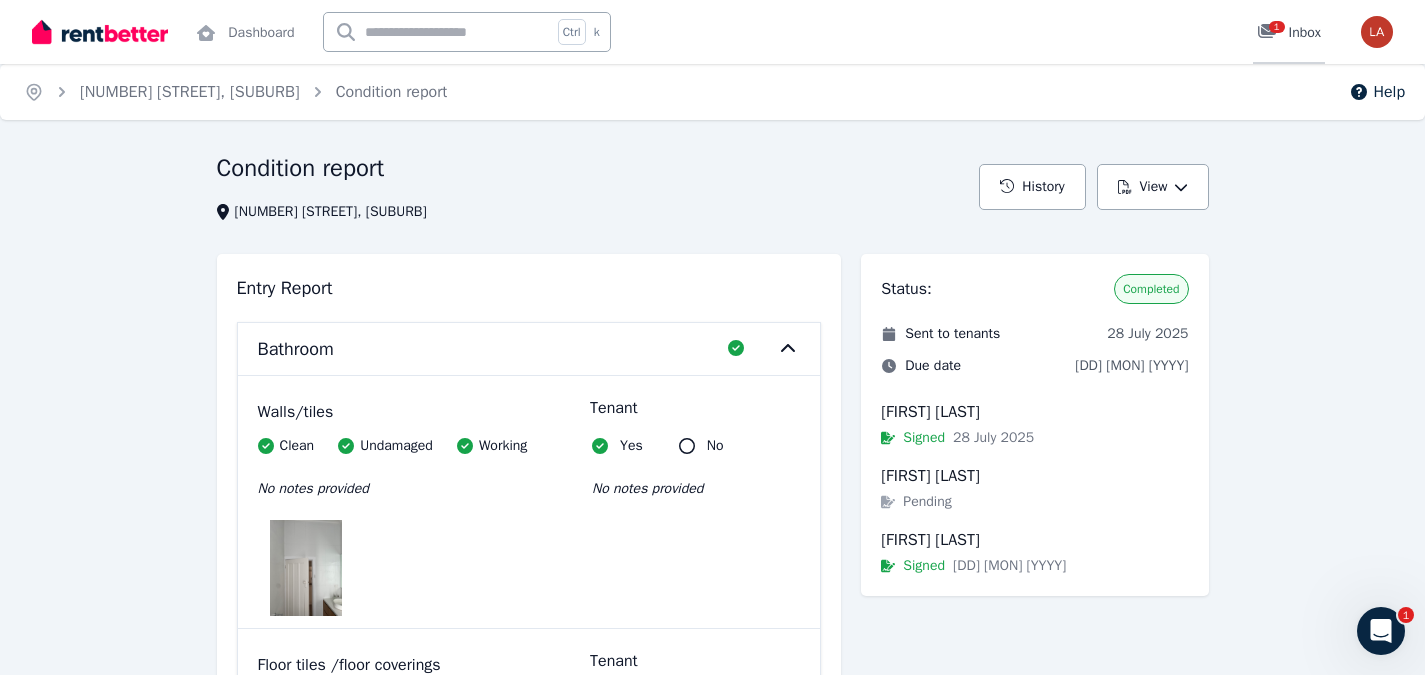 click 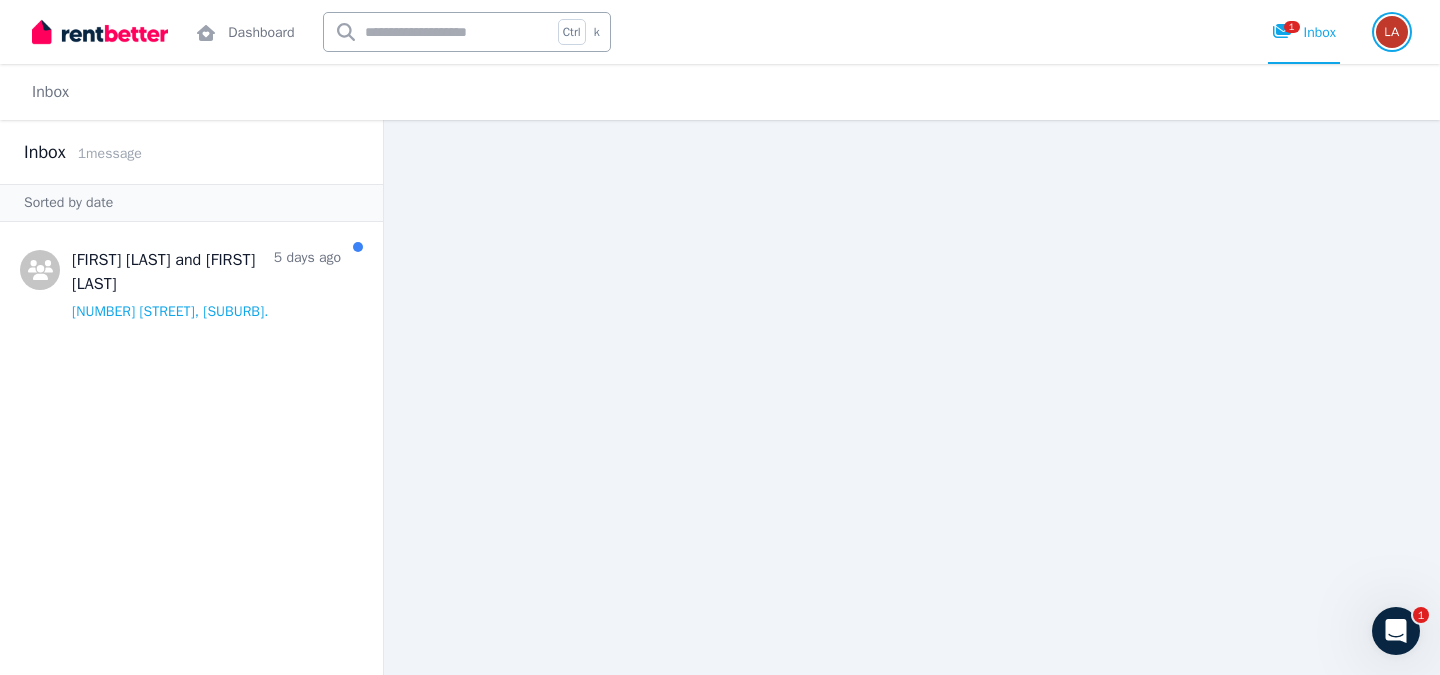 click at bounding box center (1392, 32) 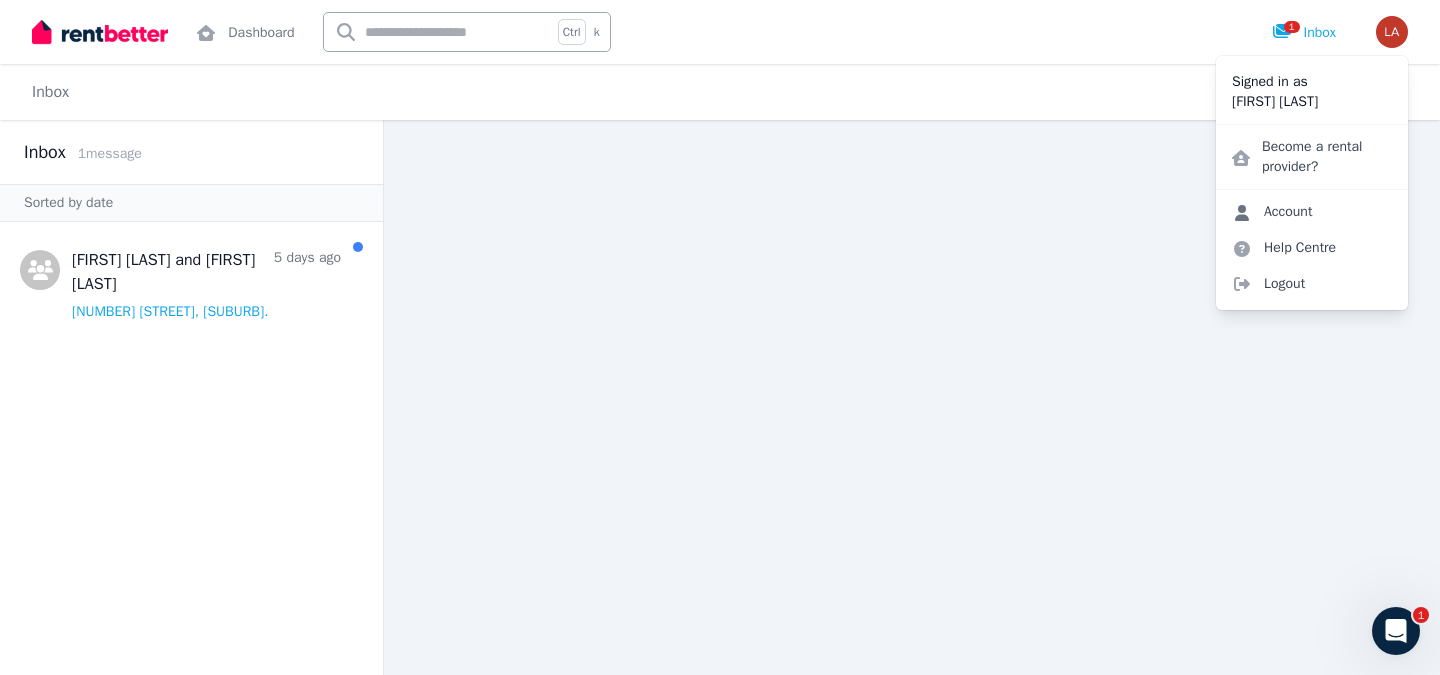 click on "Account" at bounding box center (1272, 212) 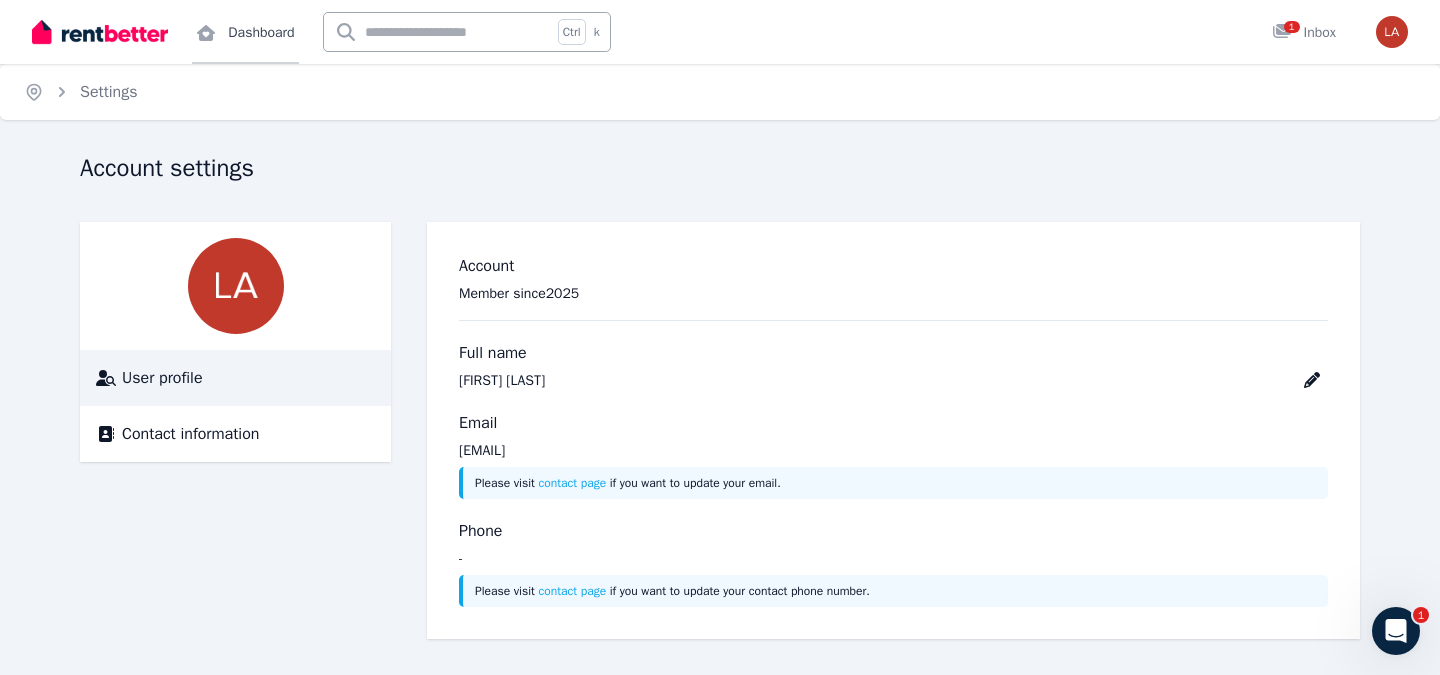 click on "Dashboard" at bounding box center [245, 32] 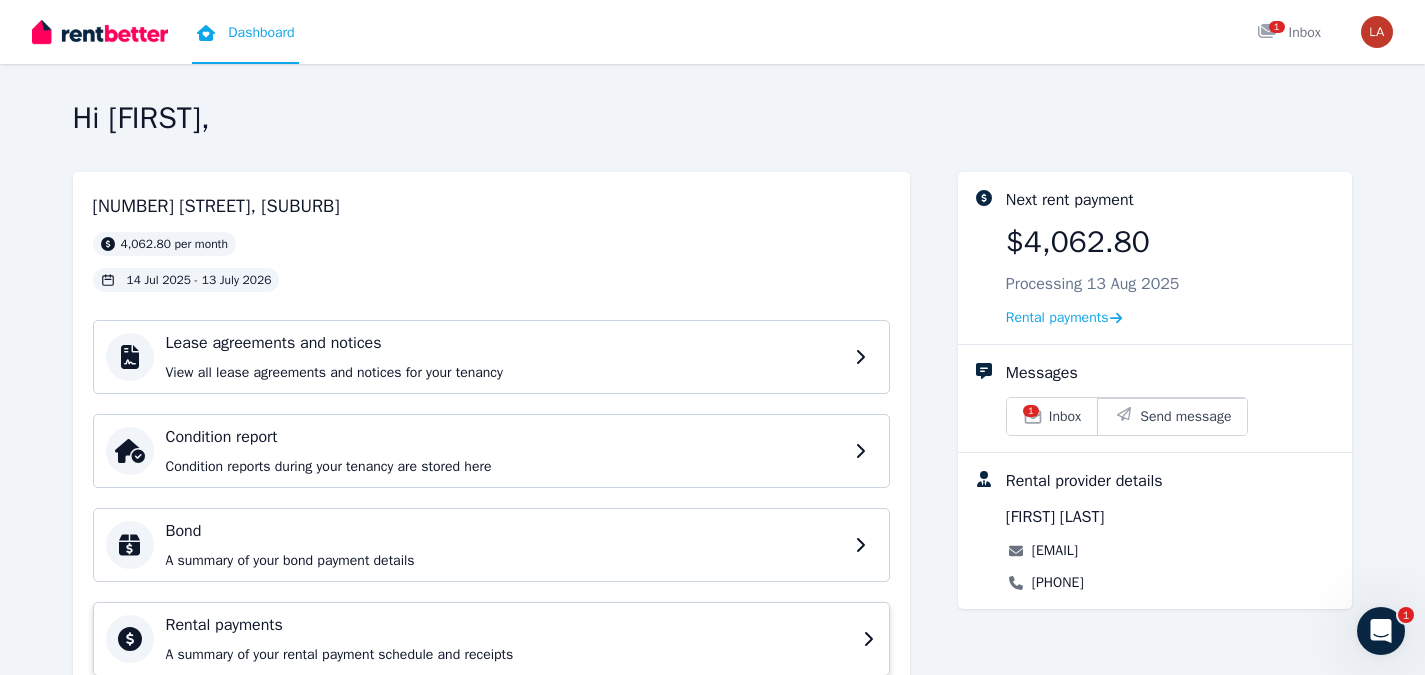click on "Rental payments" at bounding box center [508, 625] 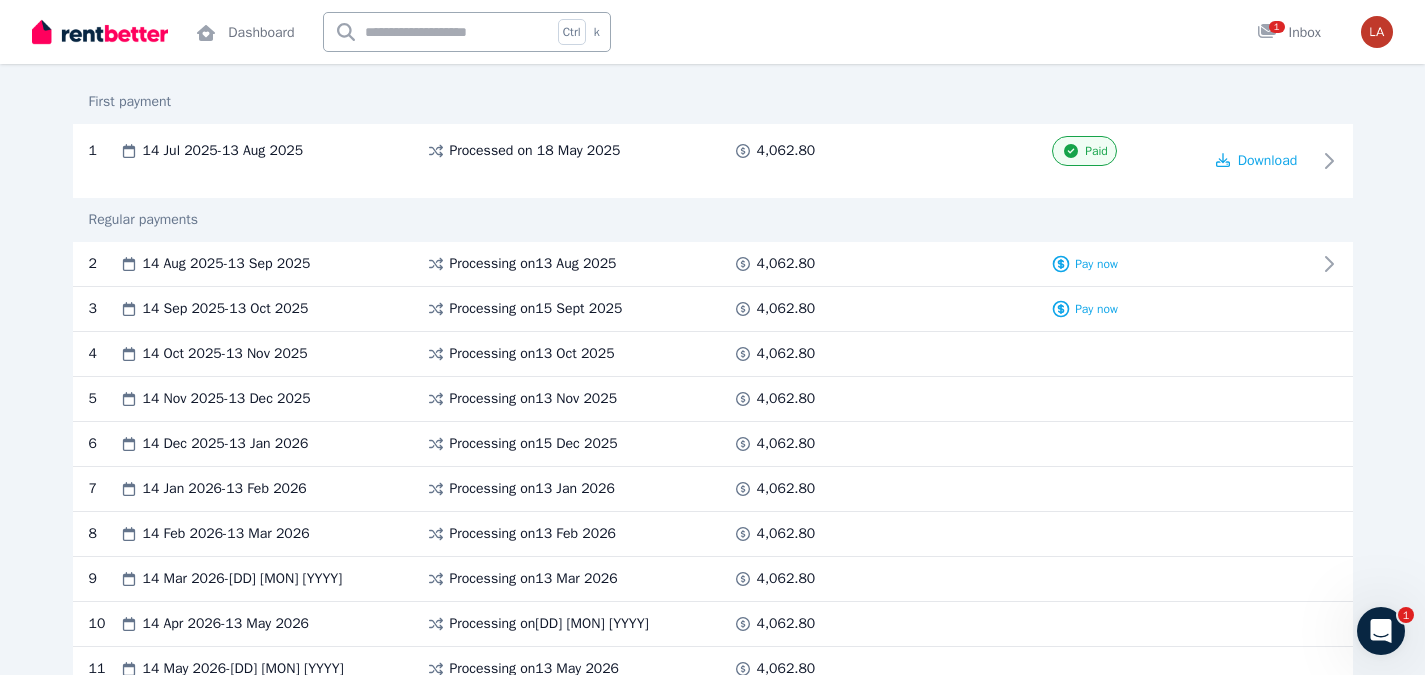 scroll, scrollTop: 371, scrollLeft: 0, axis: vertical 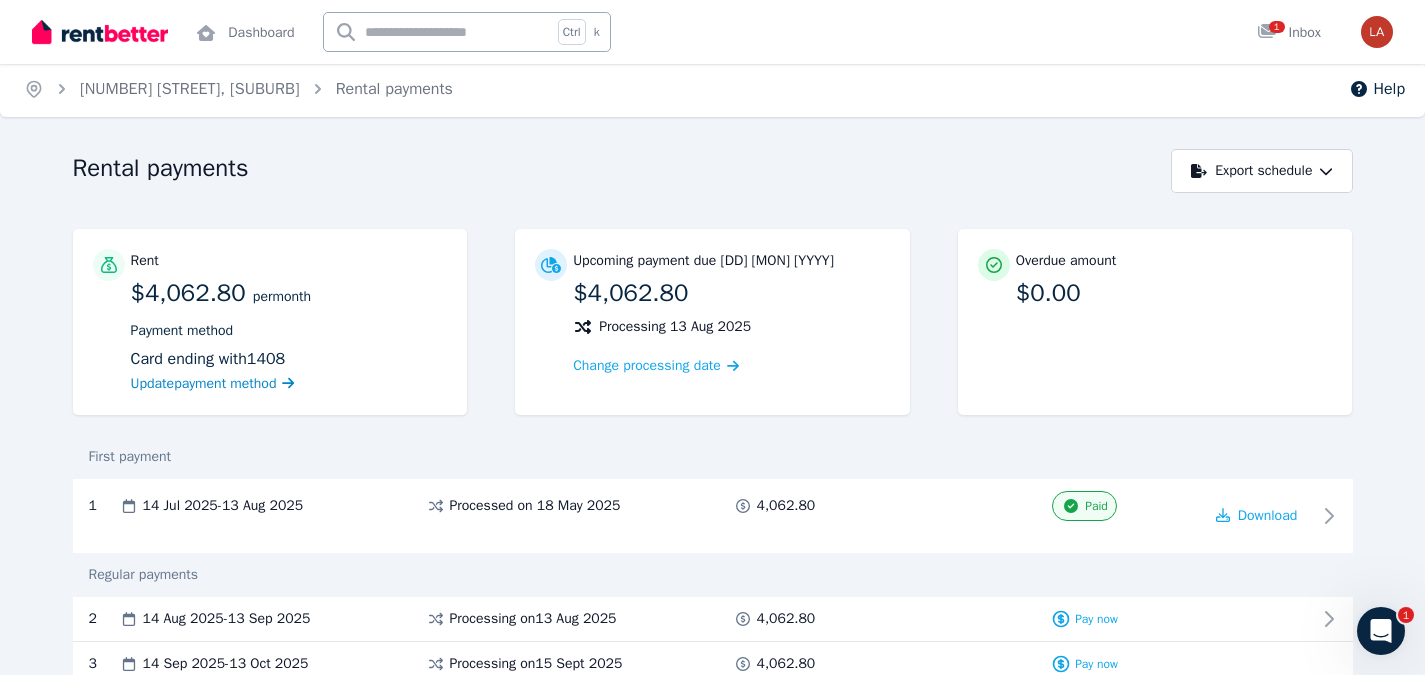 click on "Update  payment method" at bounding box center [204, 383] 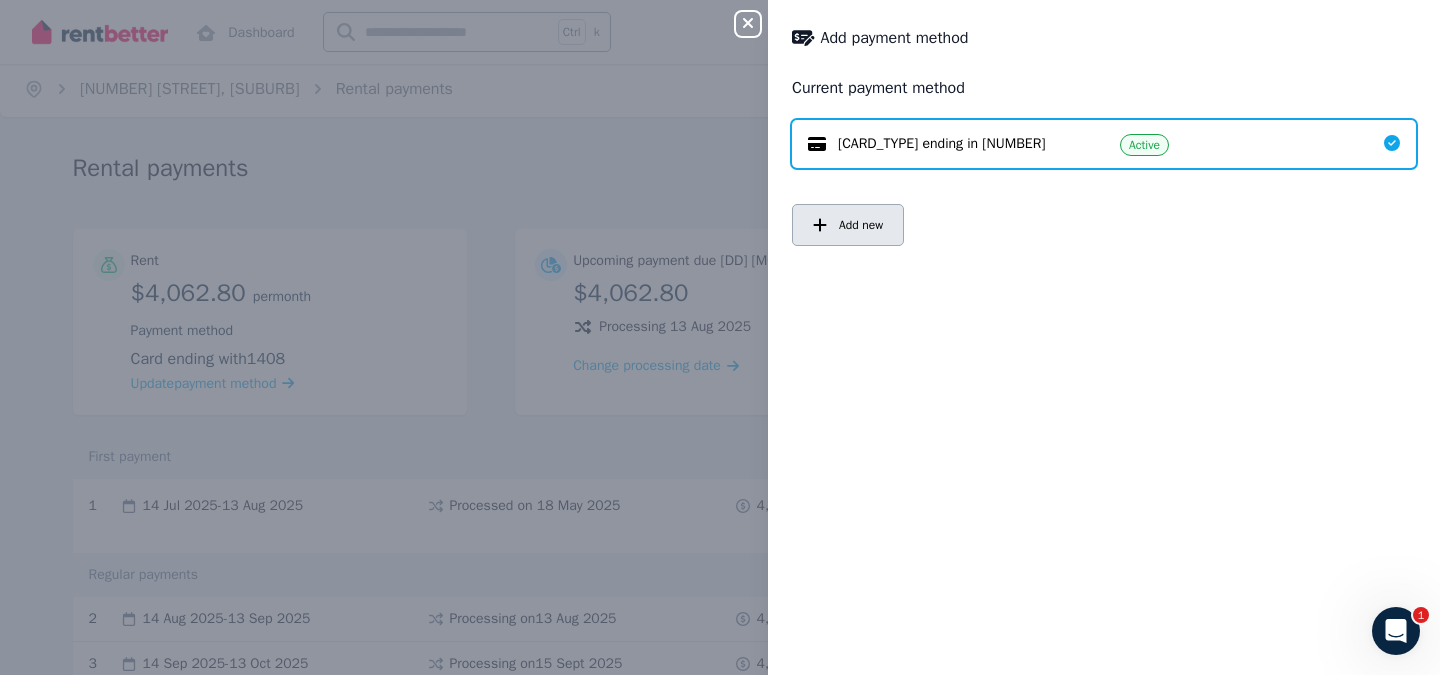 click on "Add new" at bounding box center [848, 225] 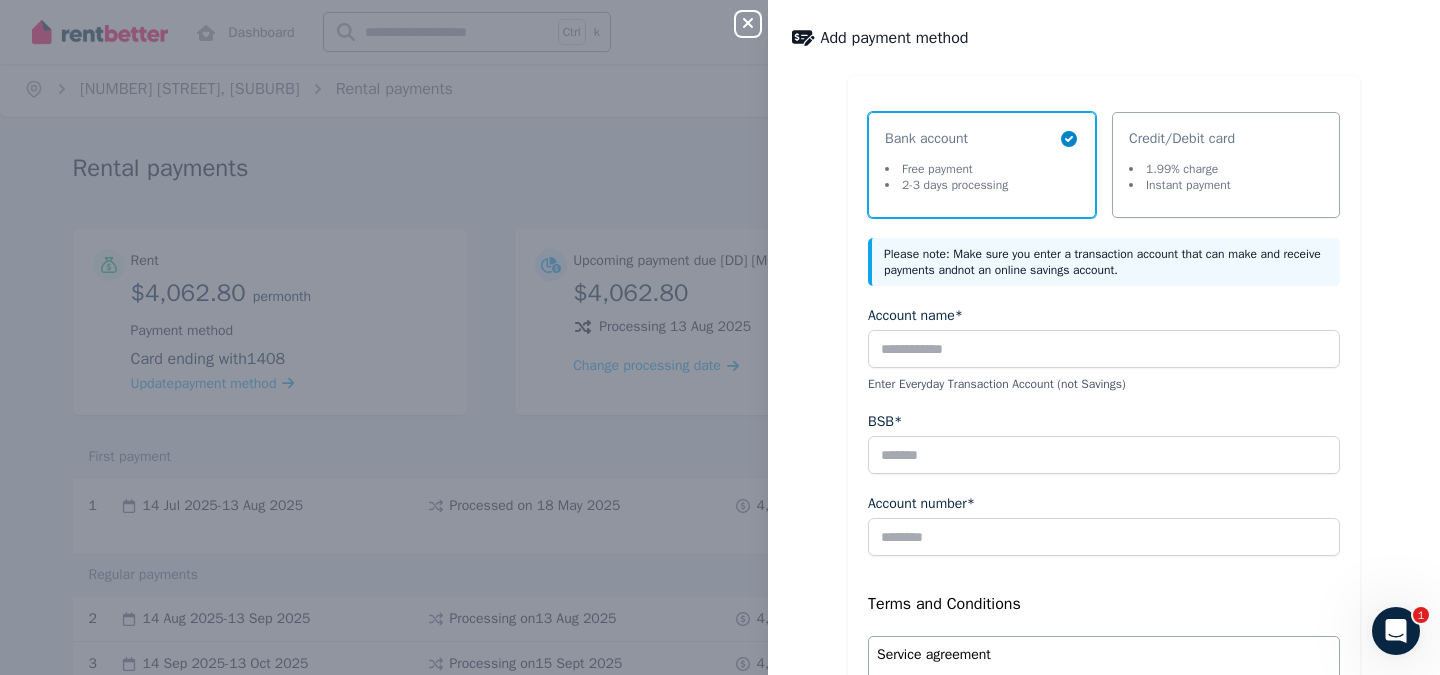click on "Free payment" at bounding box center (946, 169) 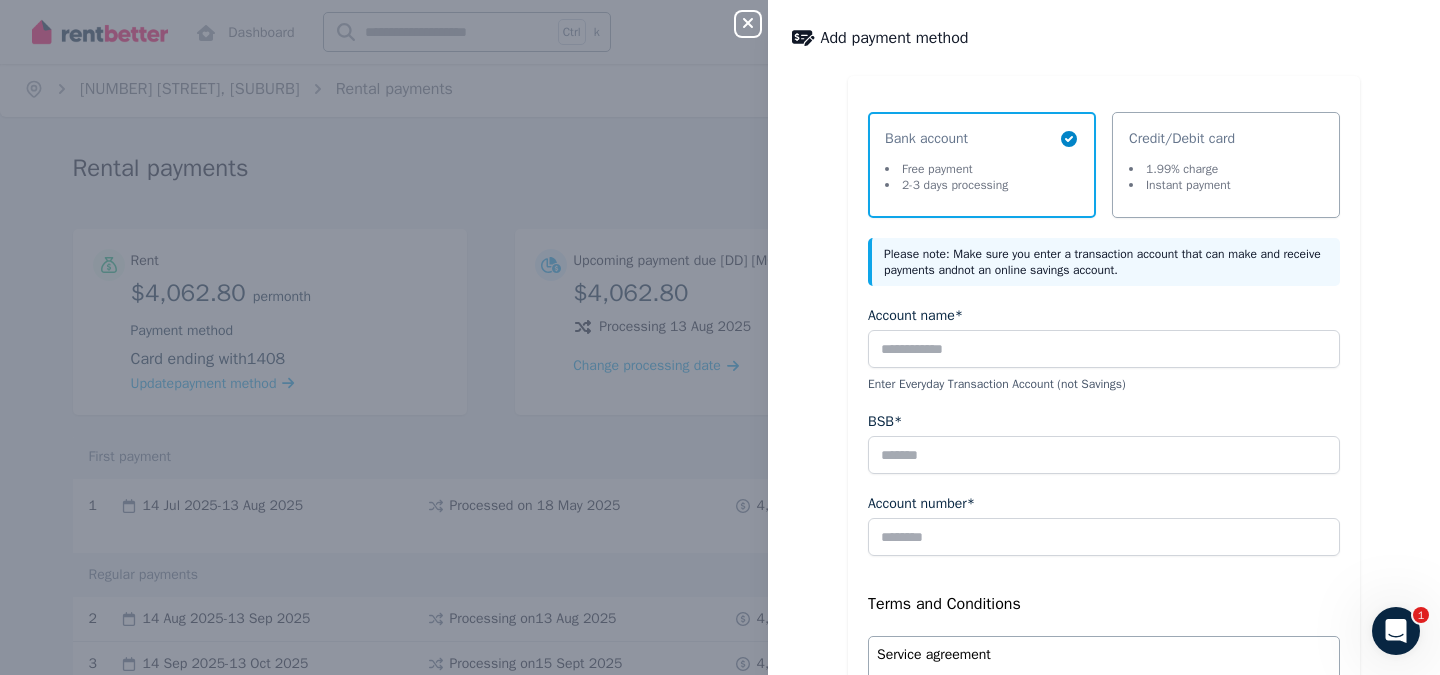 click on "Account name* Enter Everyday Transaction Account ( not Savings )" at bounding box center (1104, 349) 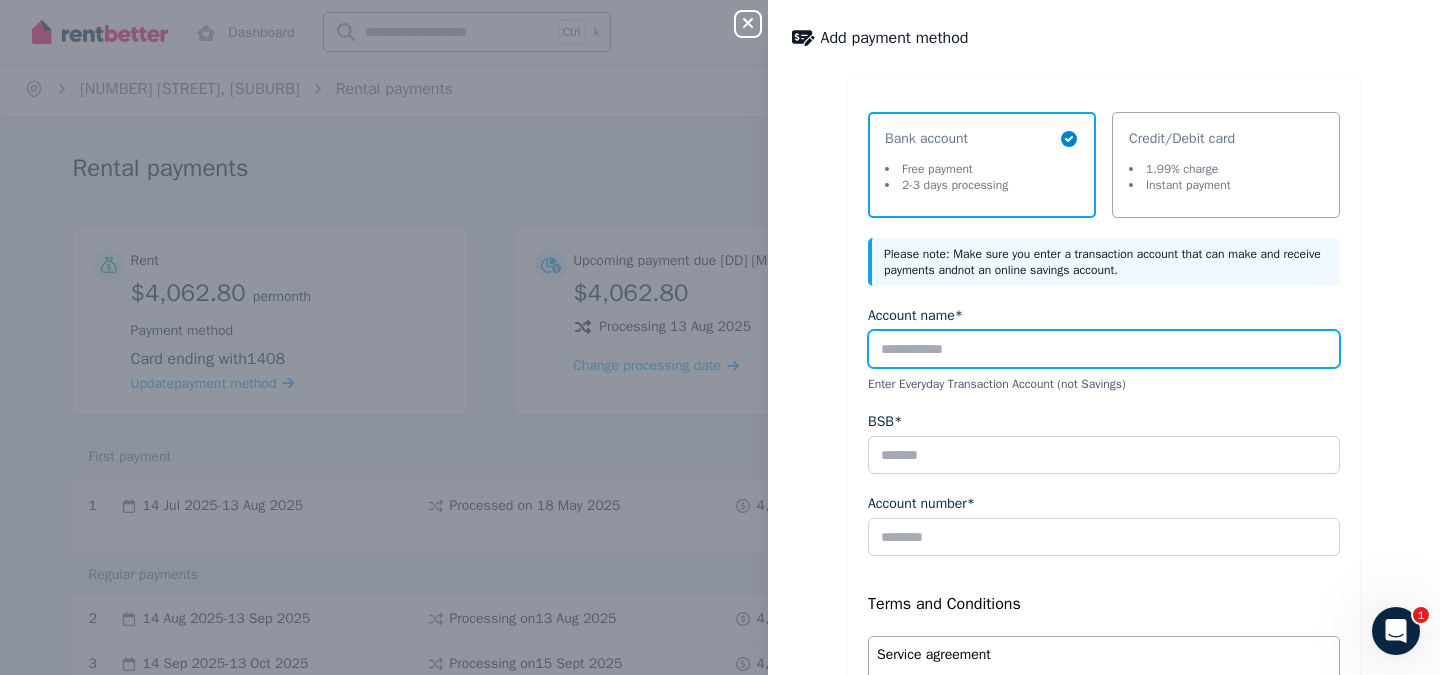 click on "Account name*" at bounding box center (1104, 349) 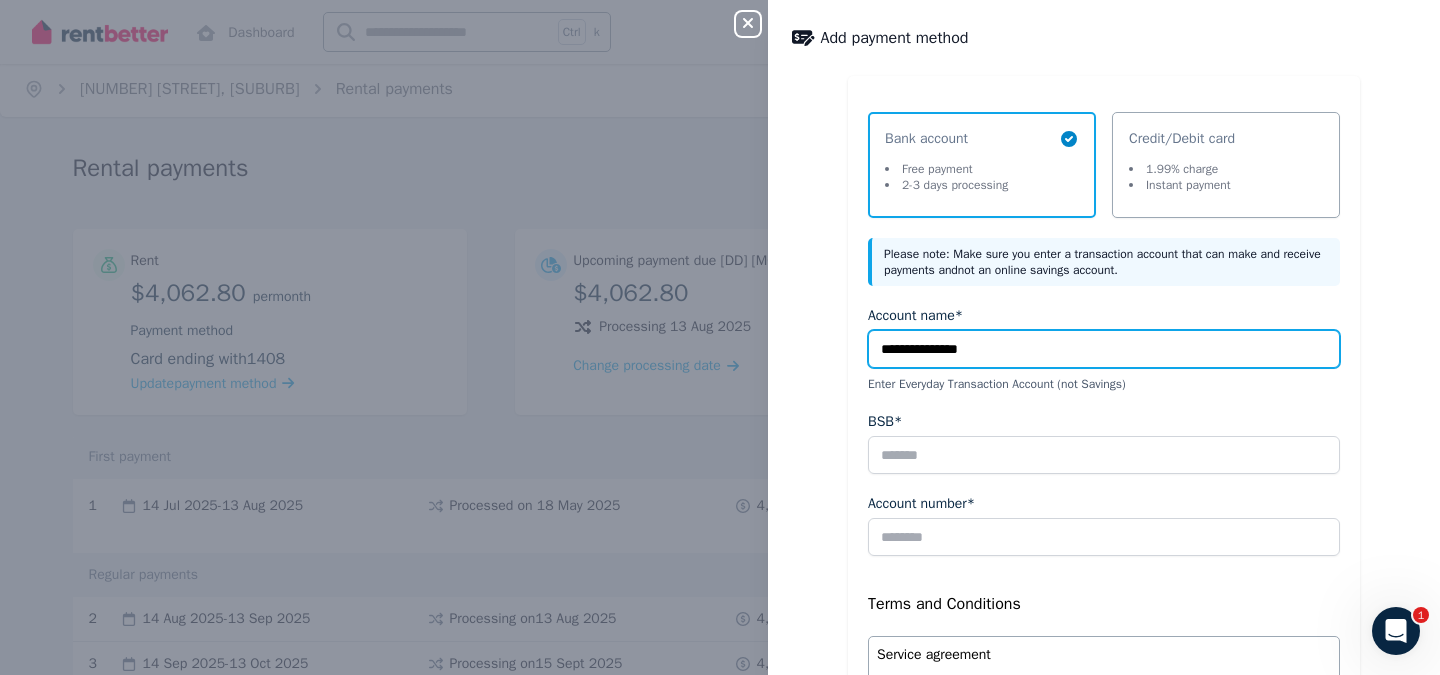 type on "**********" 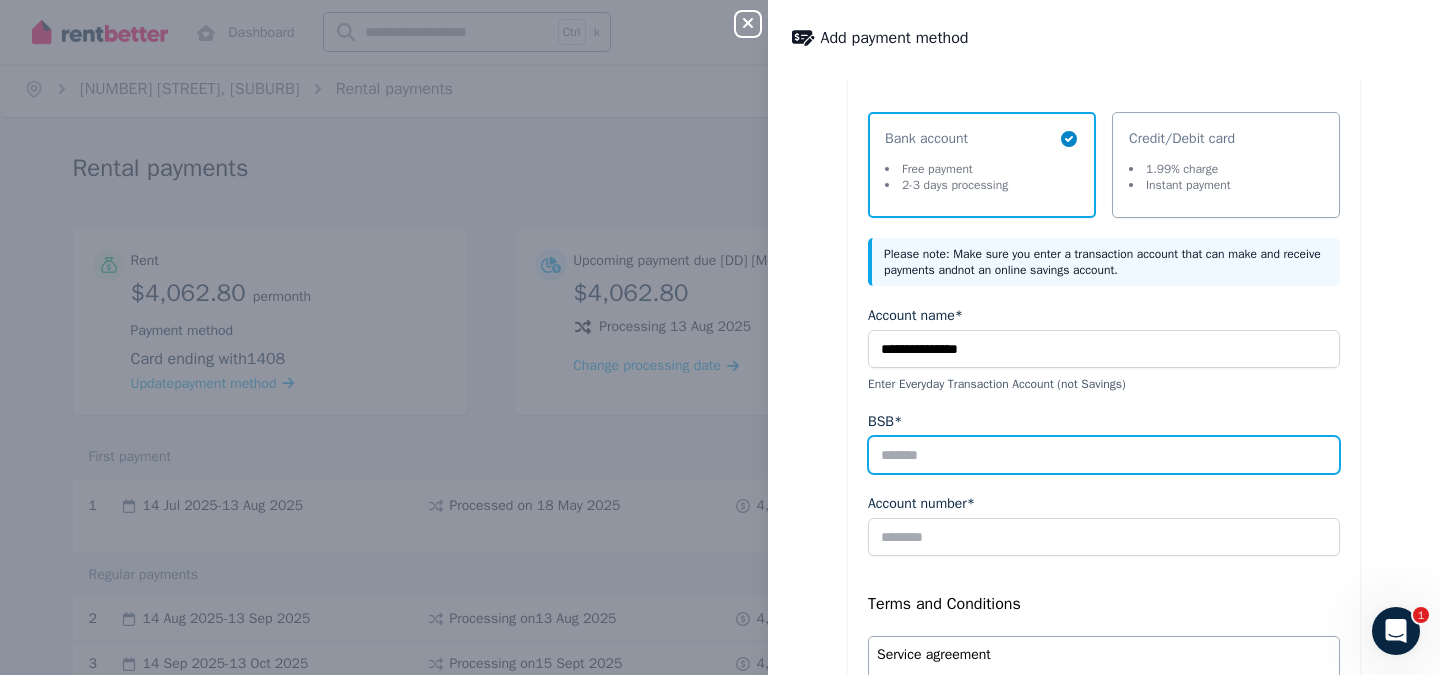 click on "BSB*" at bounding box center (1104, 455) 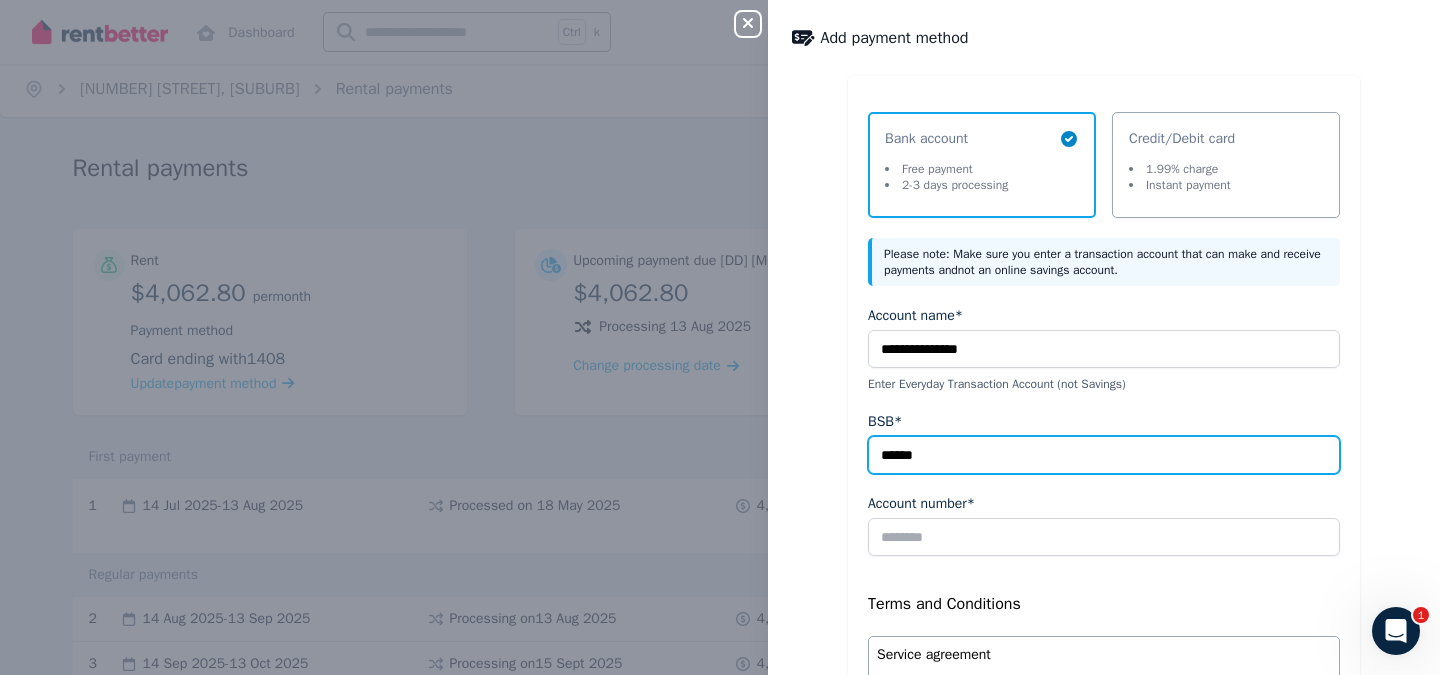 type on "******" 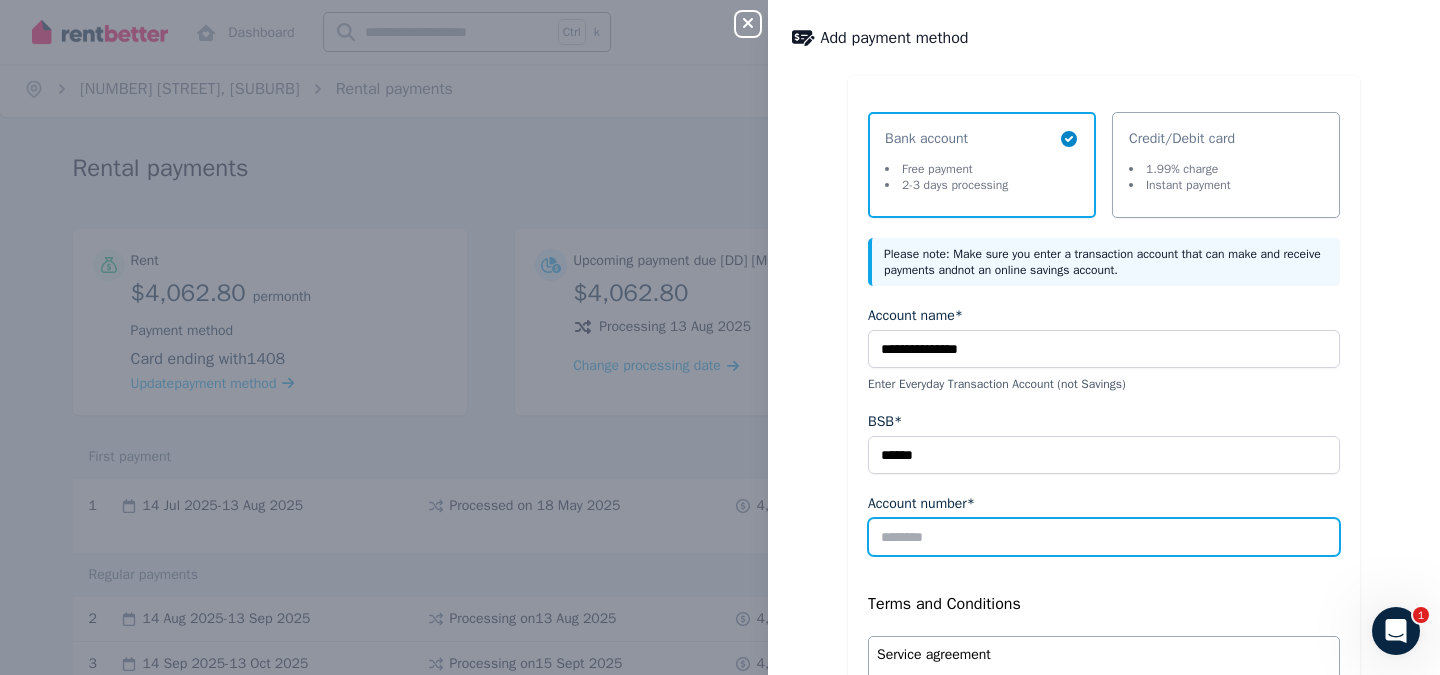 click on "Account number*" at bounding box center [1104, 537] 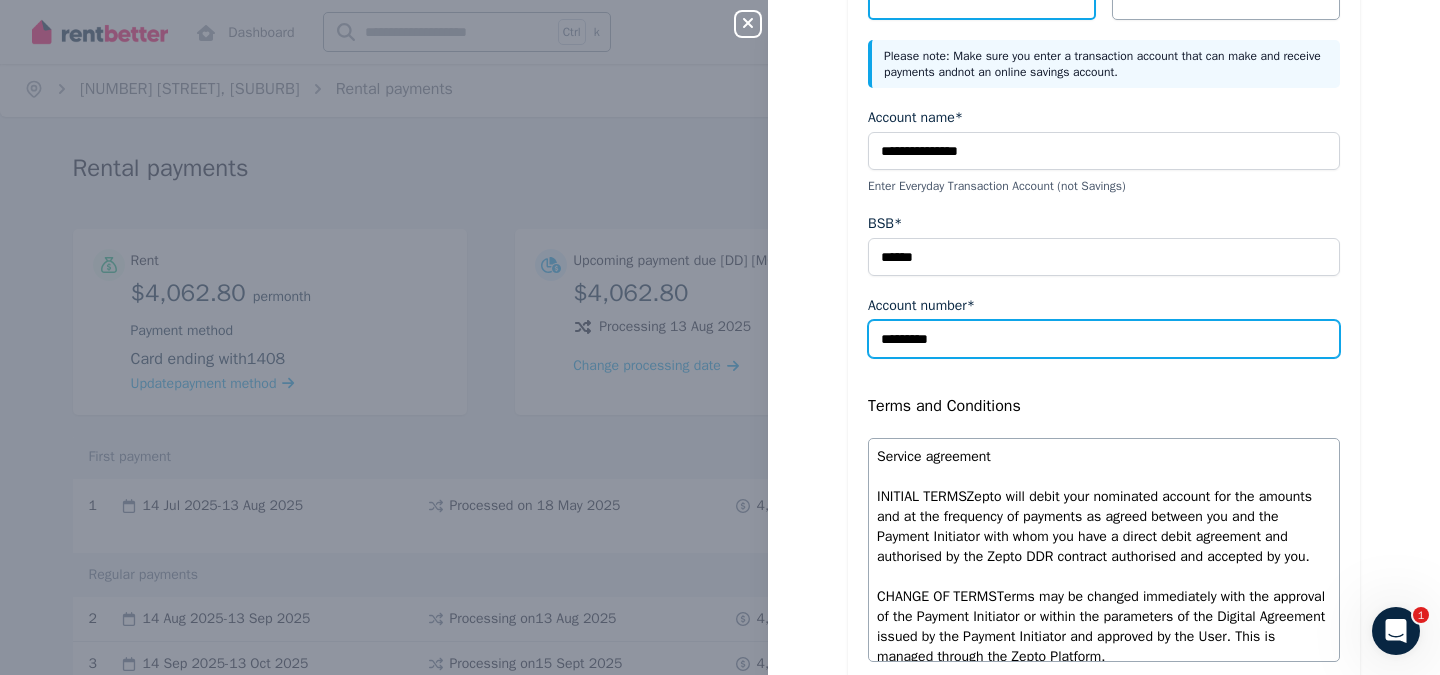 scroll, scrollTop: 487, scrollLeft: 0, axis: vertical 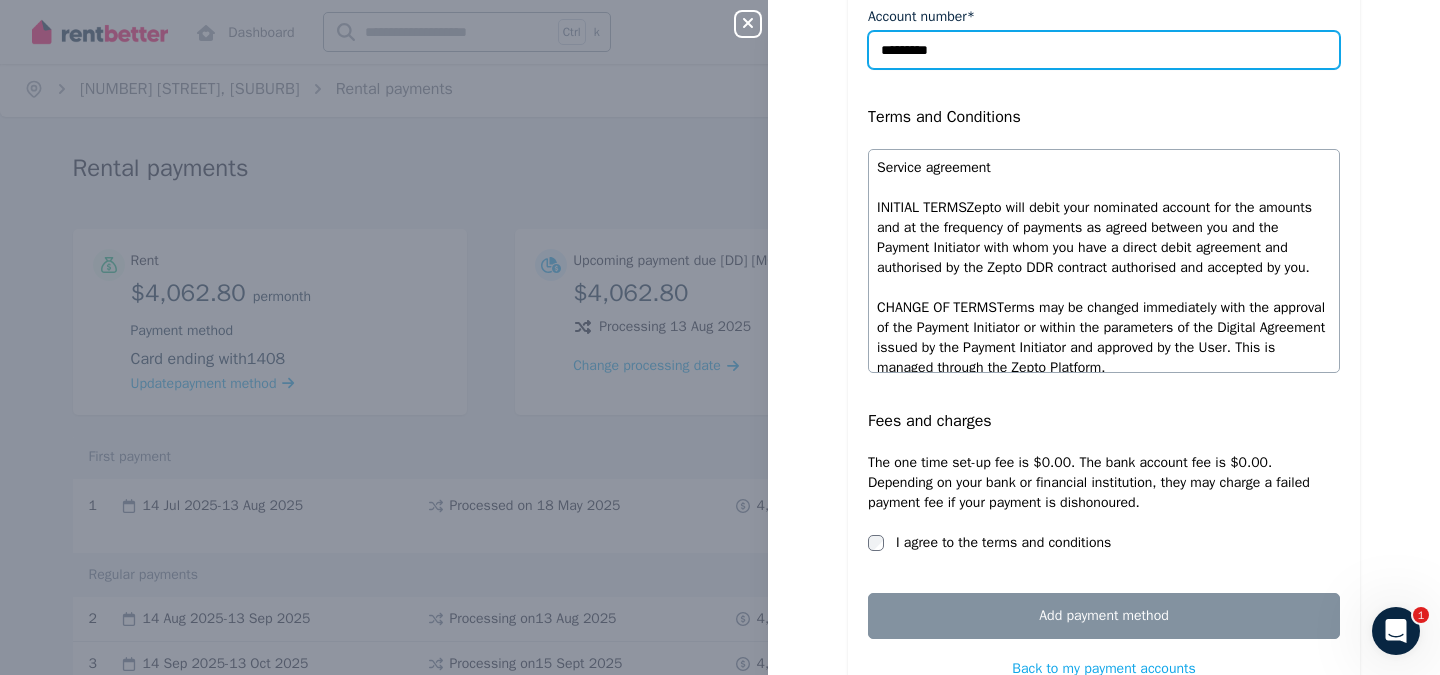 type on "*********" 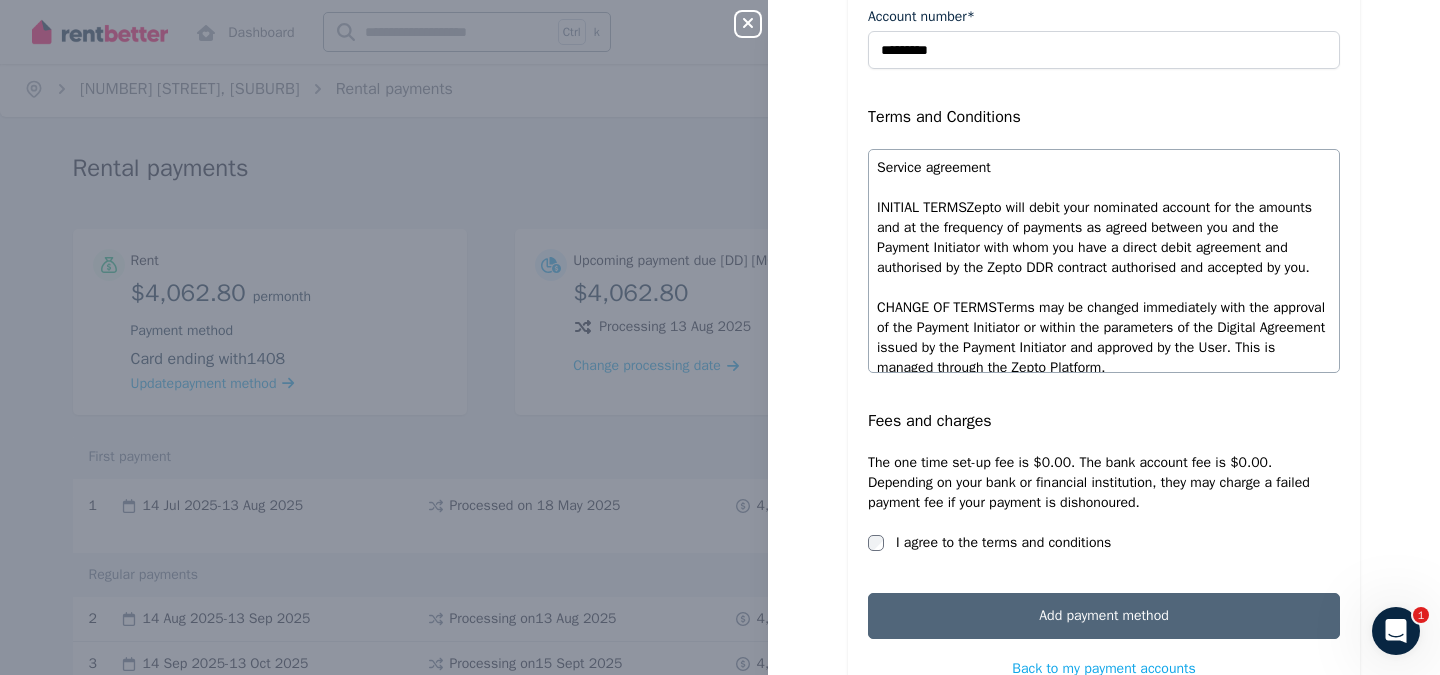 click on "Add payment method" at bounding box center [1104, 616] 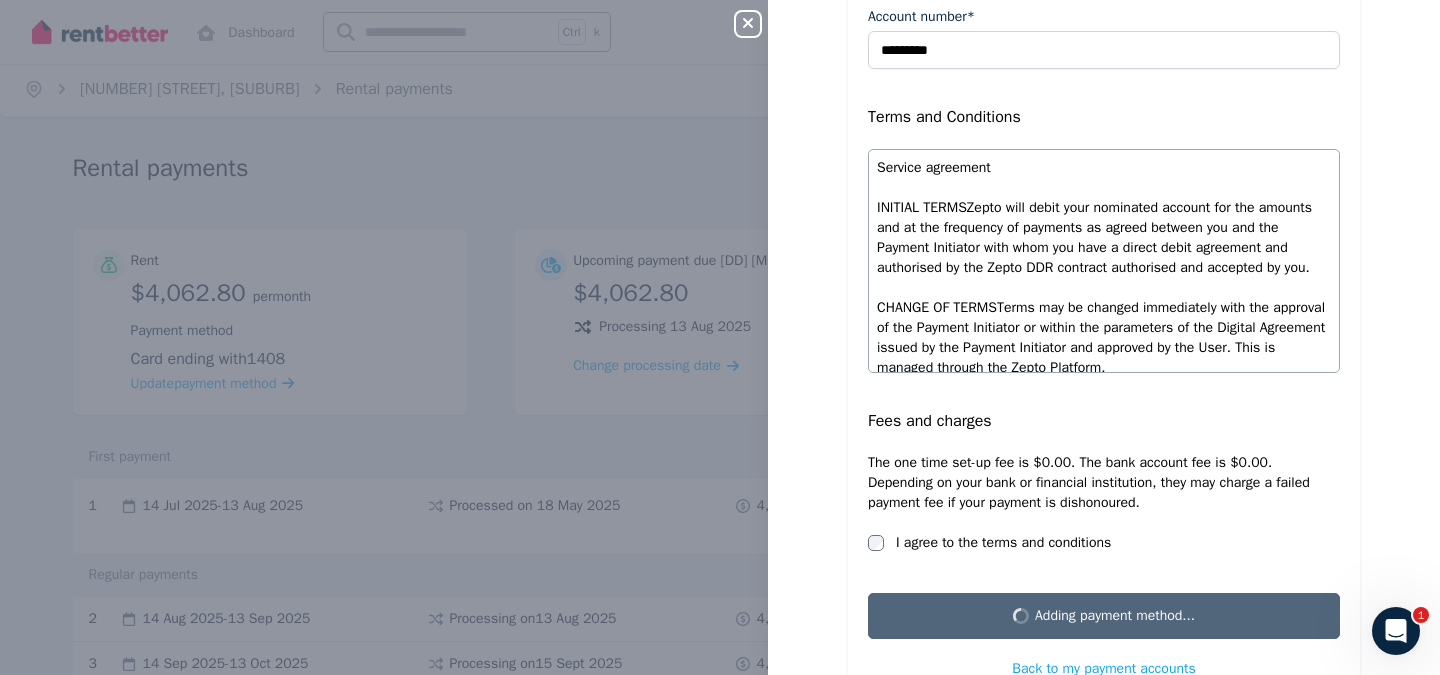 scroll, scrollTop: 0, scrollLeft: 0, axis: both 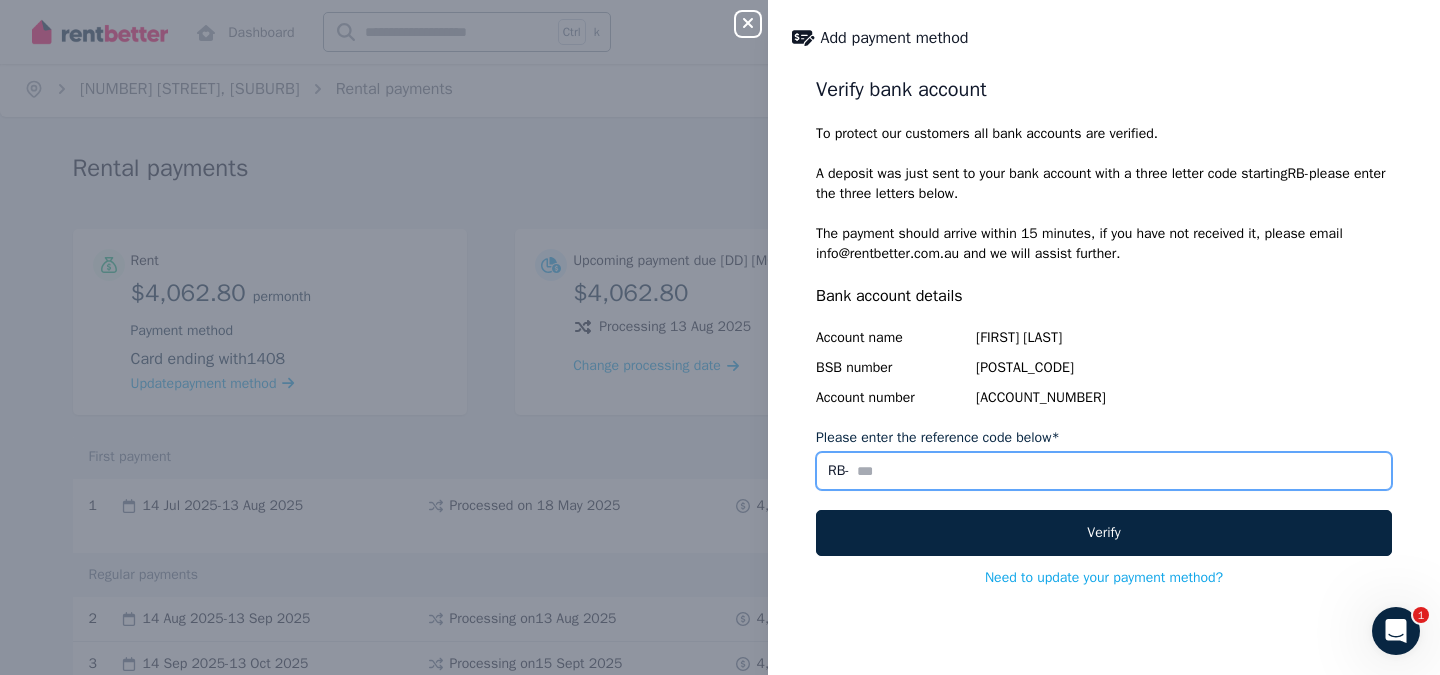 click on "Please enter the reference code below*" at bounding box center (1104, 471) 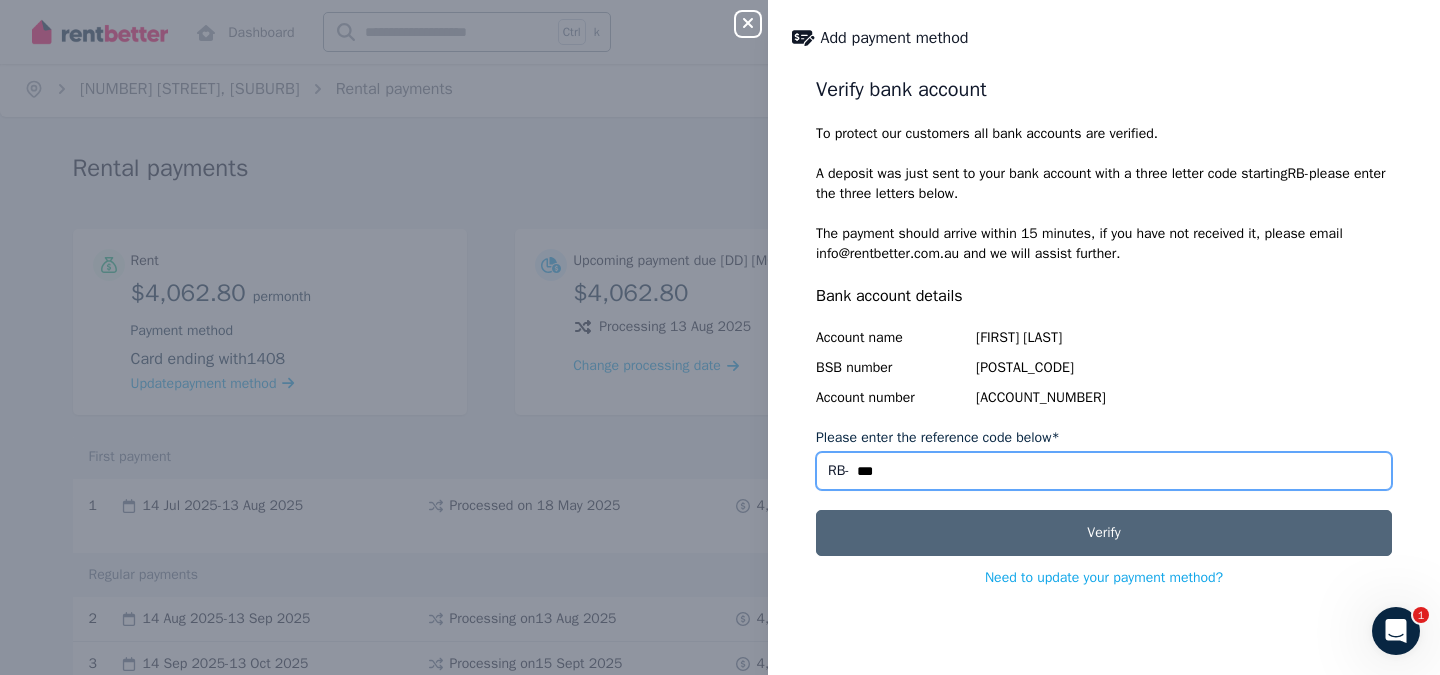 type on "***" 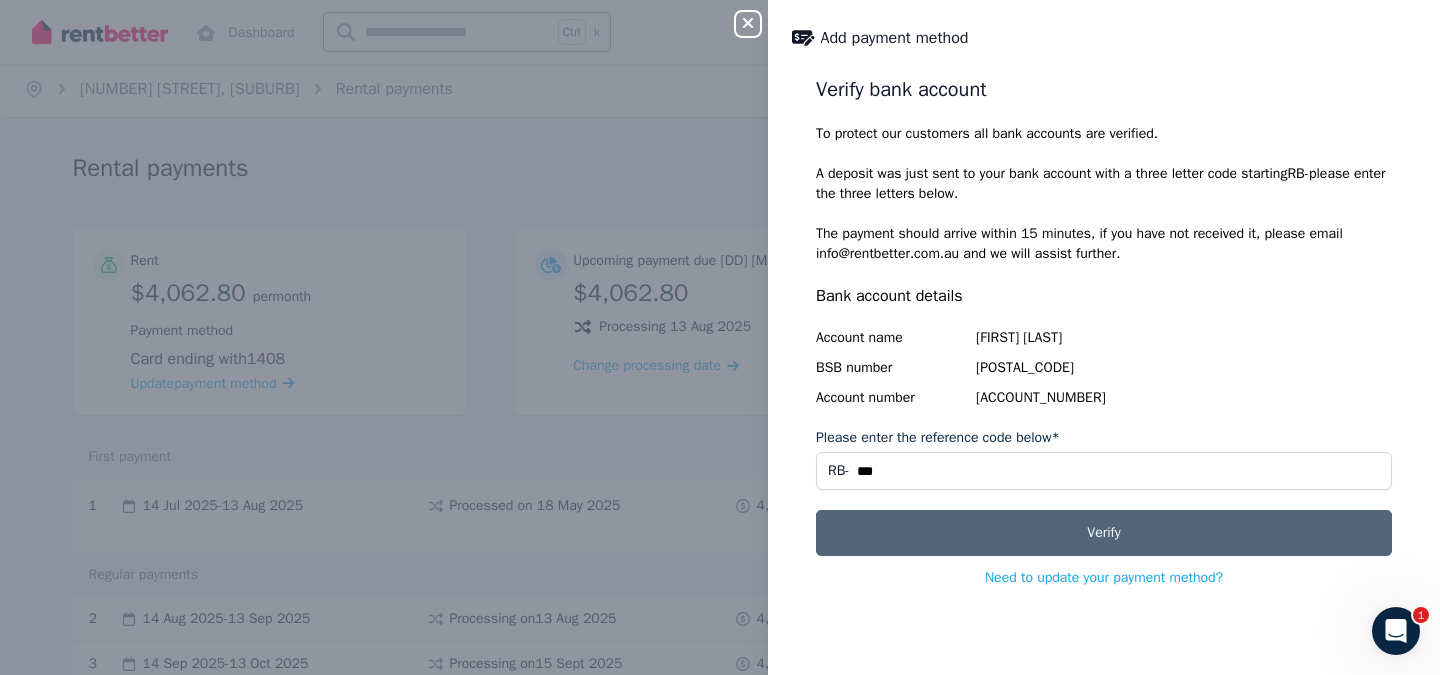 click on "Verify" at bounding box center [1104, 533] 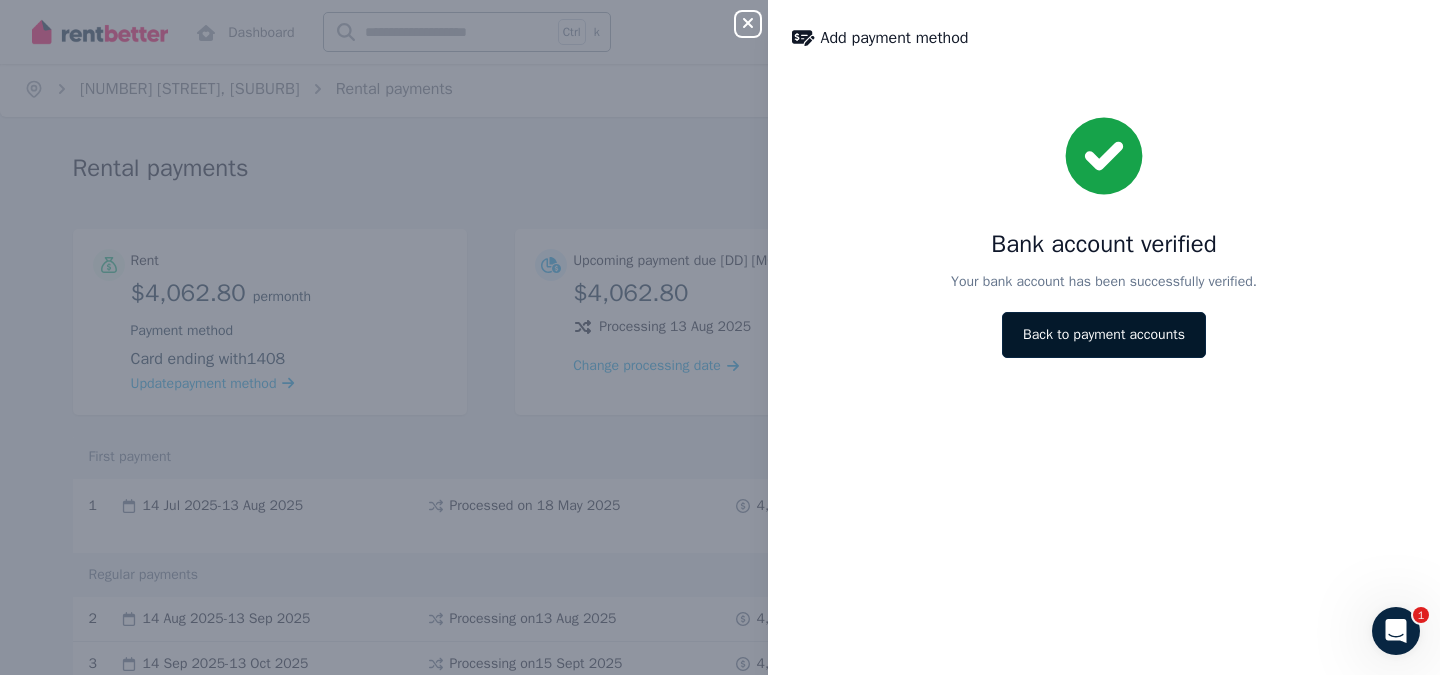 click on "Back to payment accounts" at bounding box center [1104, 335] 